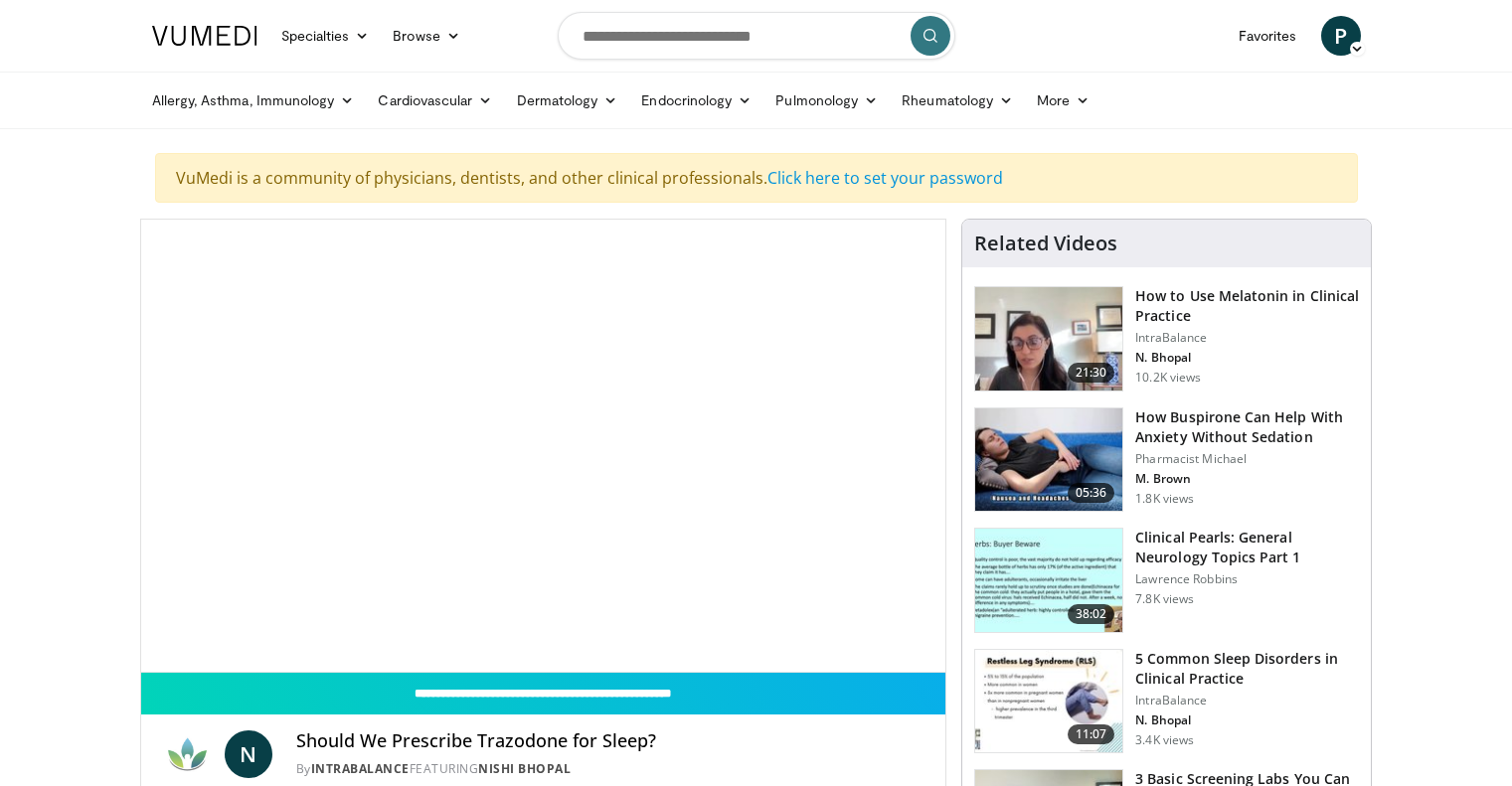 scroll, scrollTop: 0, scrollLeft: 0, axis: both 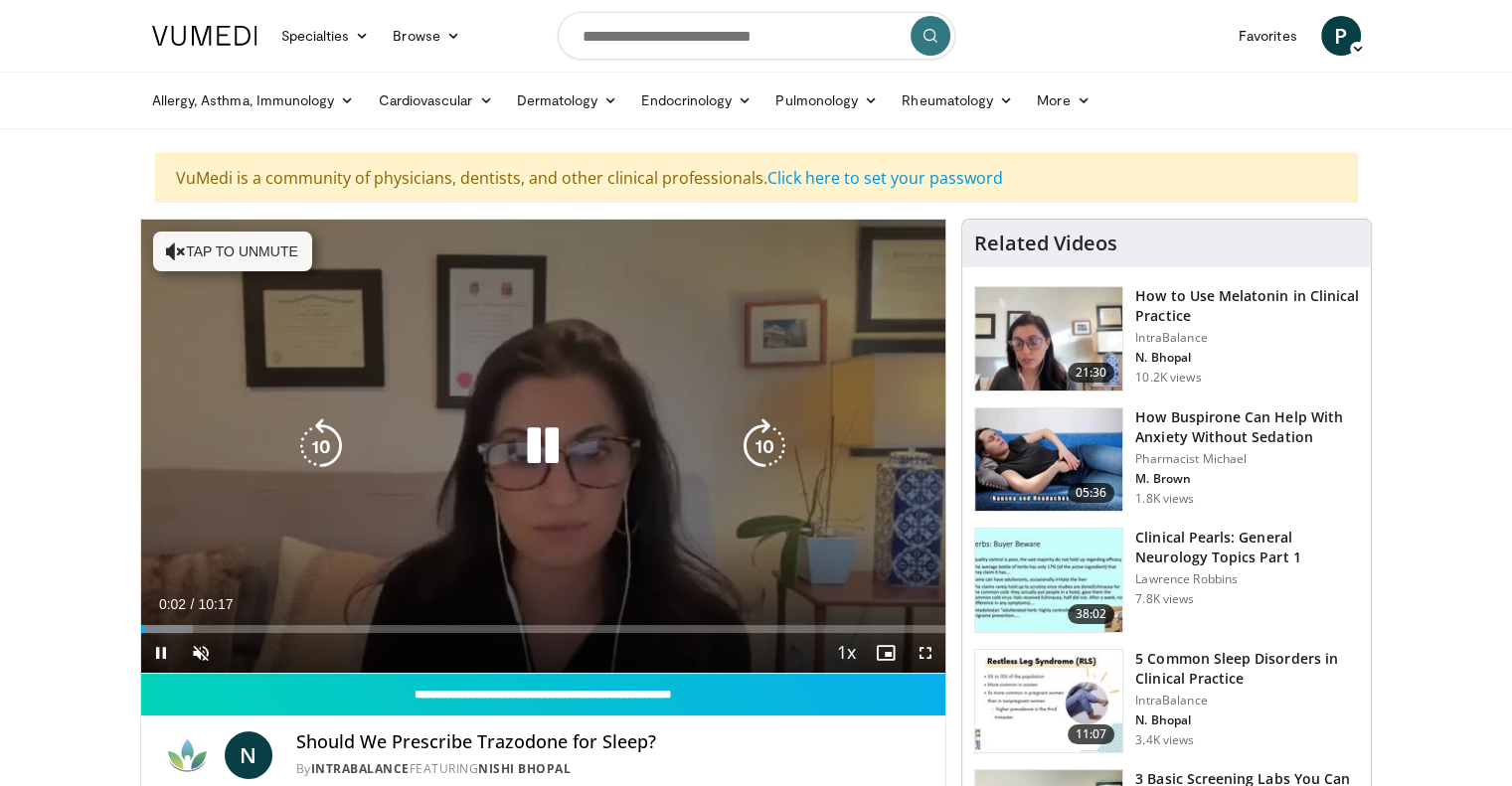 click at bounding box center (543, 446) 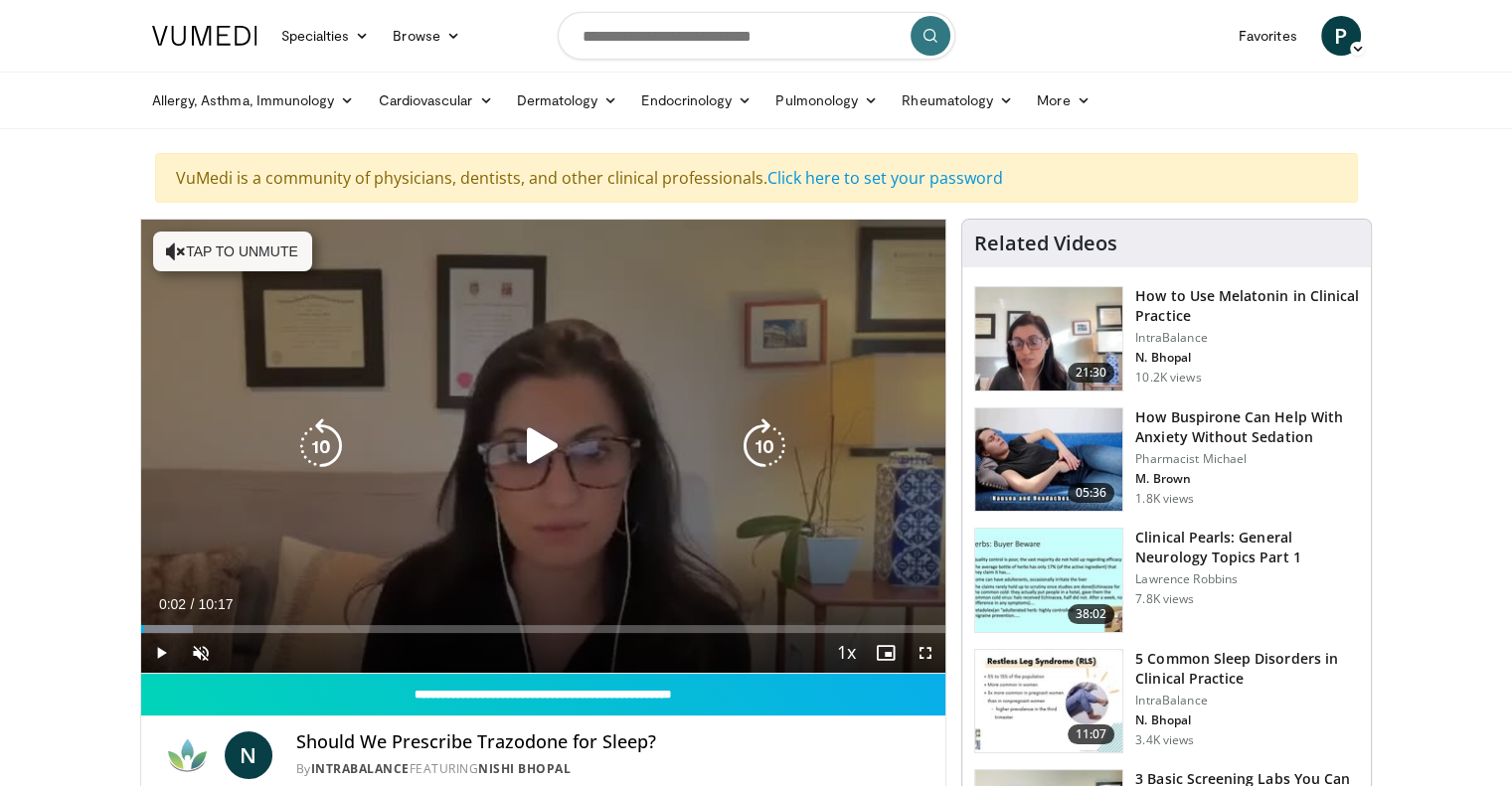 click at bounding box center (543, 446) 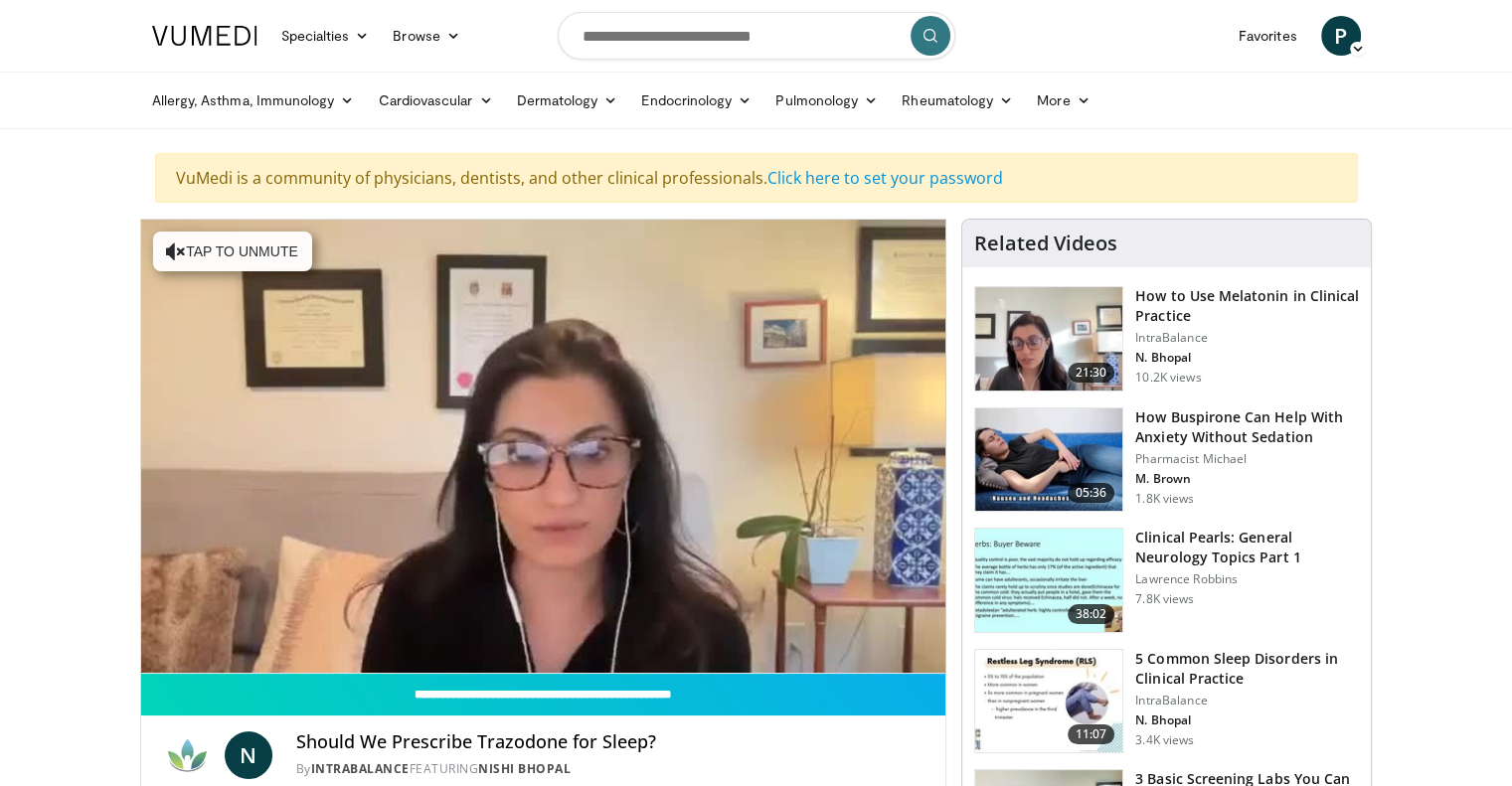 type 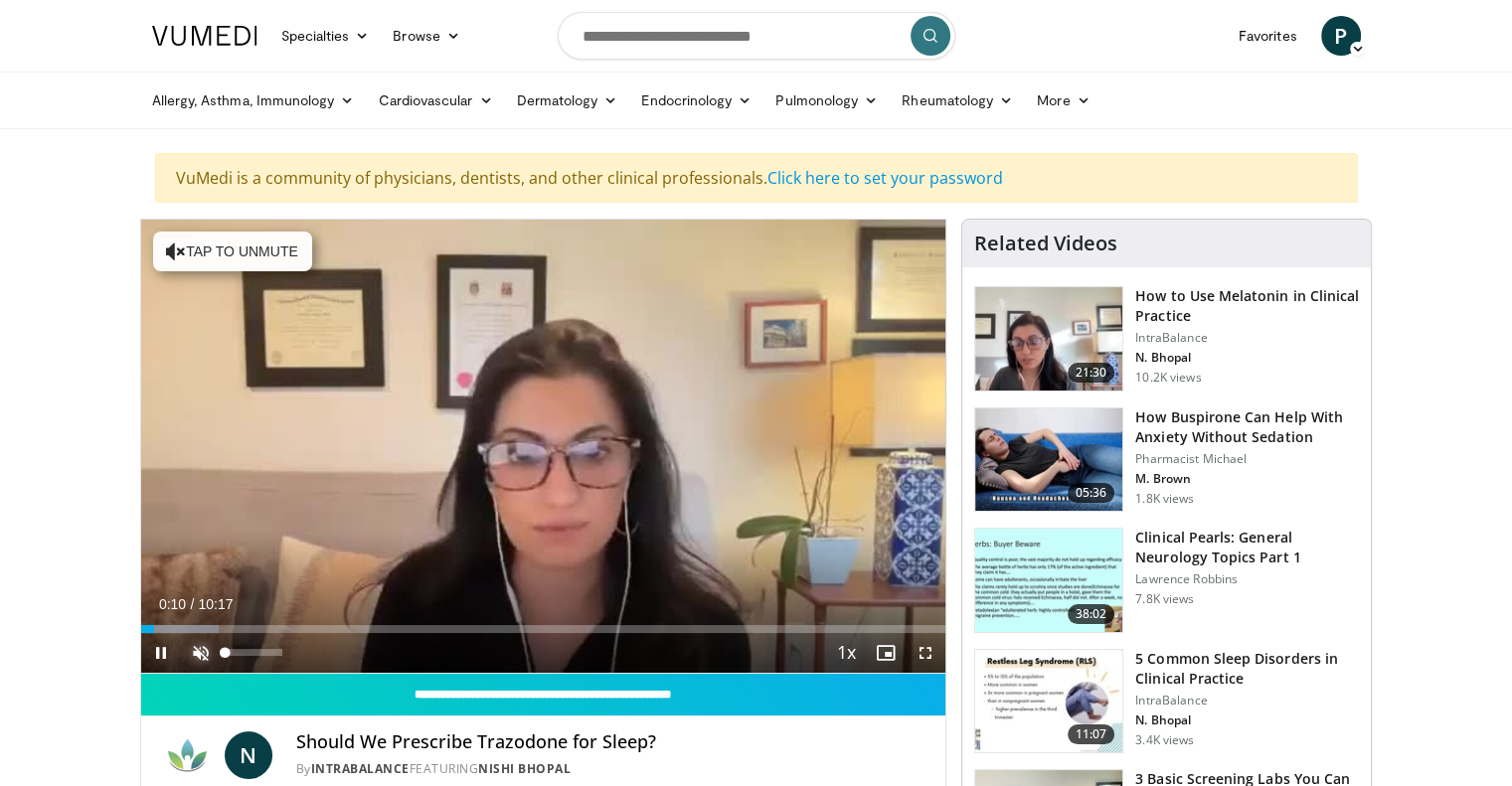 click at bounding box center [201, 653] 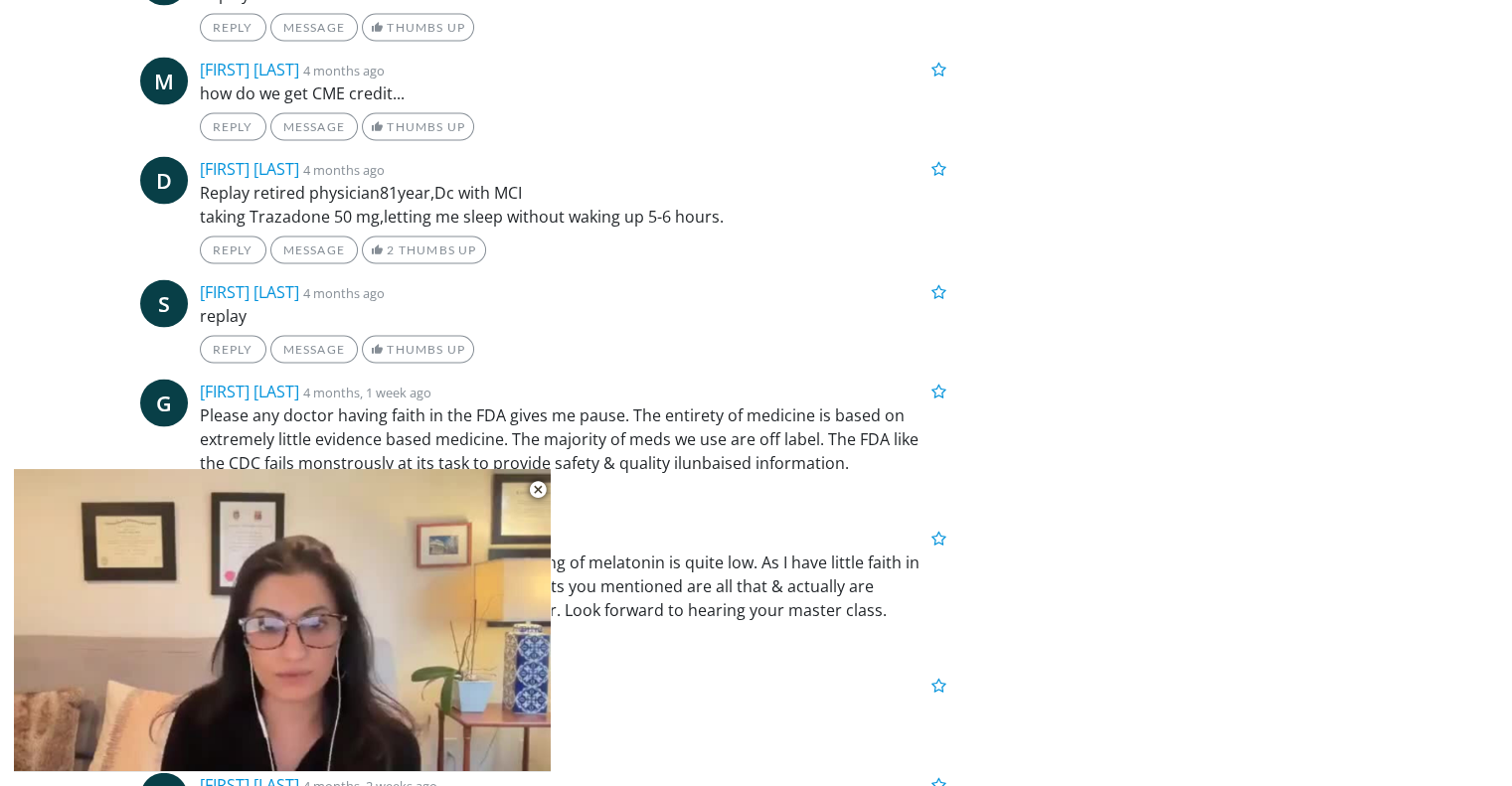 scroll, scrollTop: 4074, scrollLeft: 0, axis: vertical 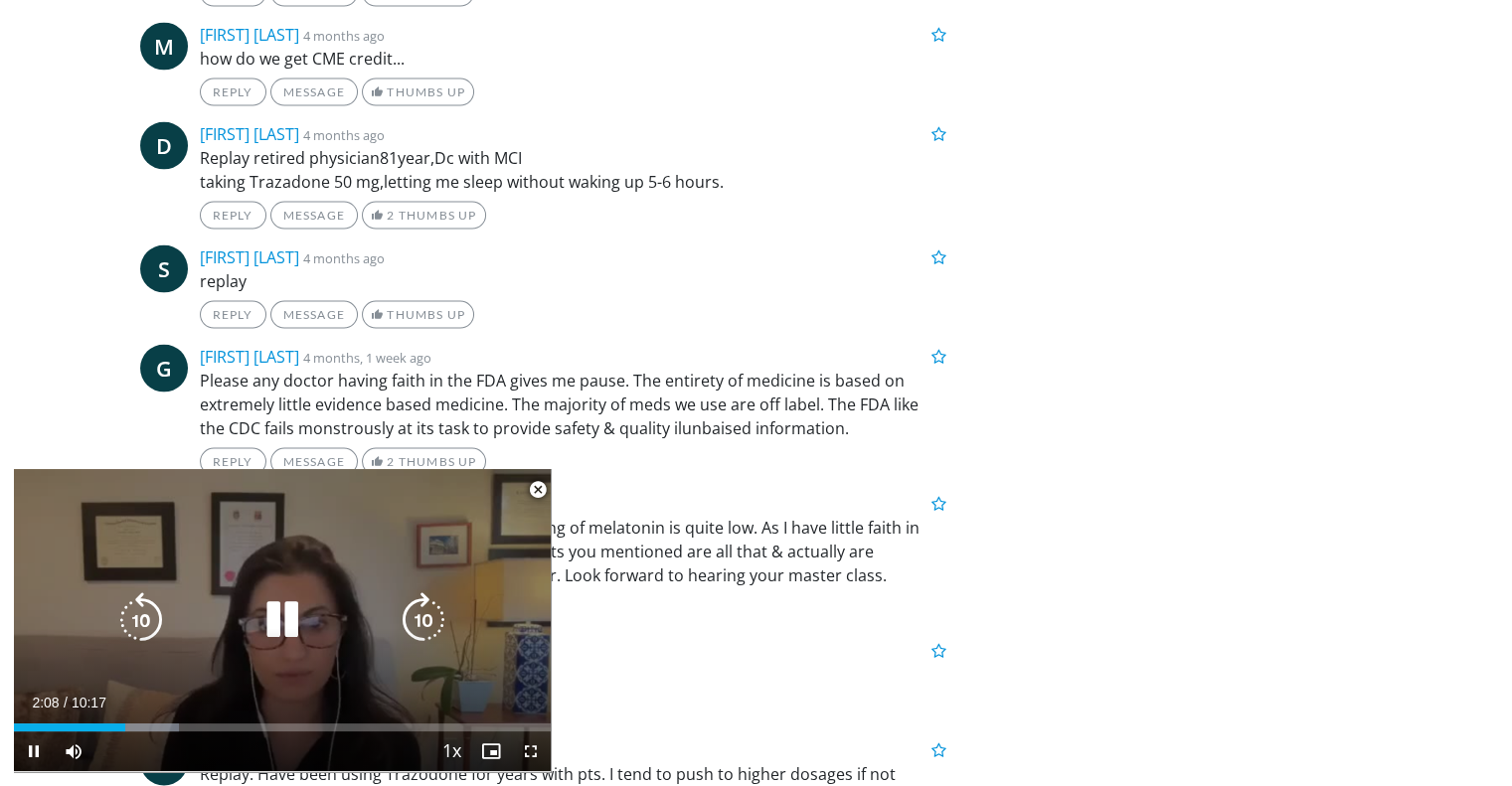 click at bounding box center [282, 620] 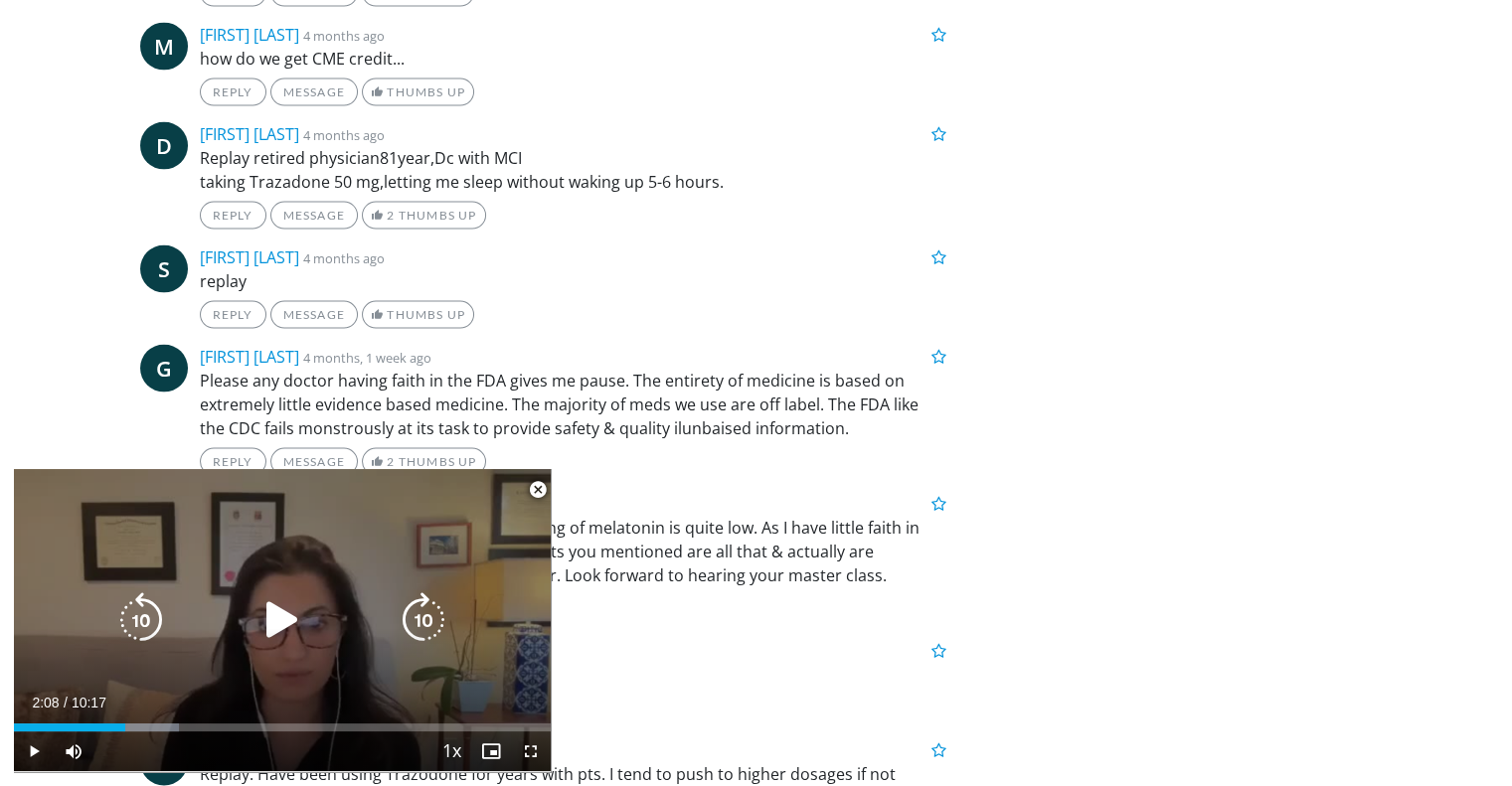 click at bounding box center [282, 620] 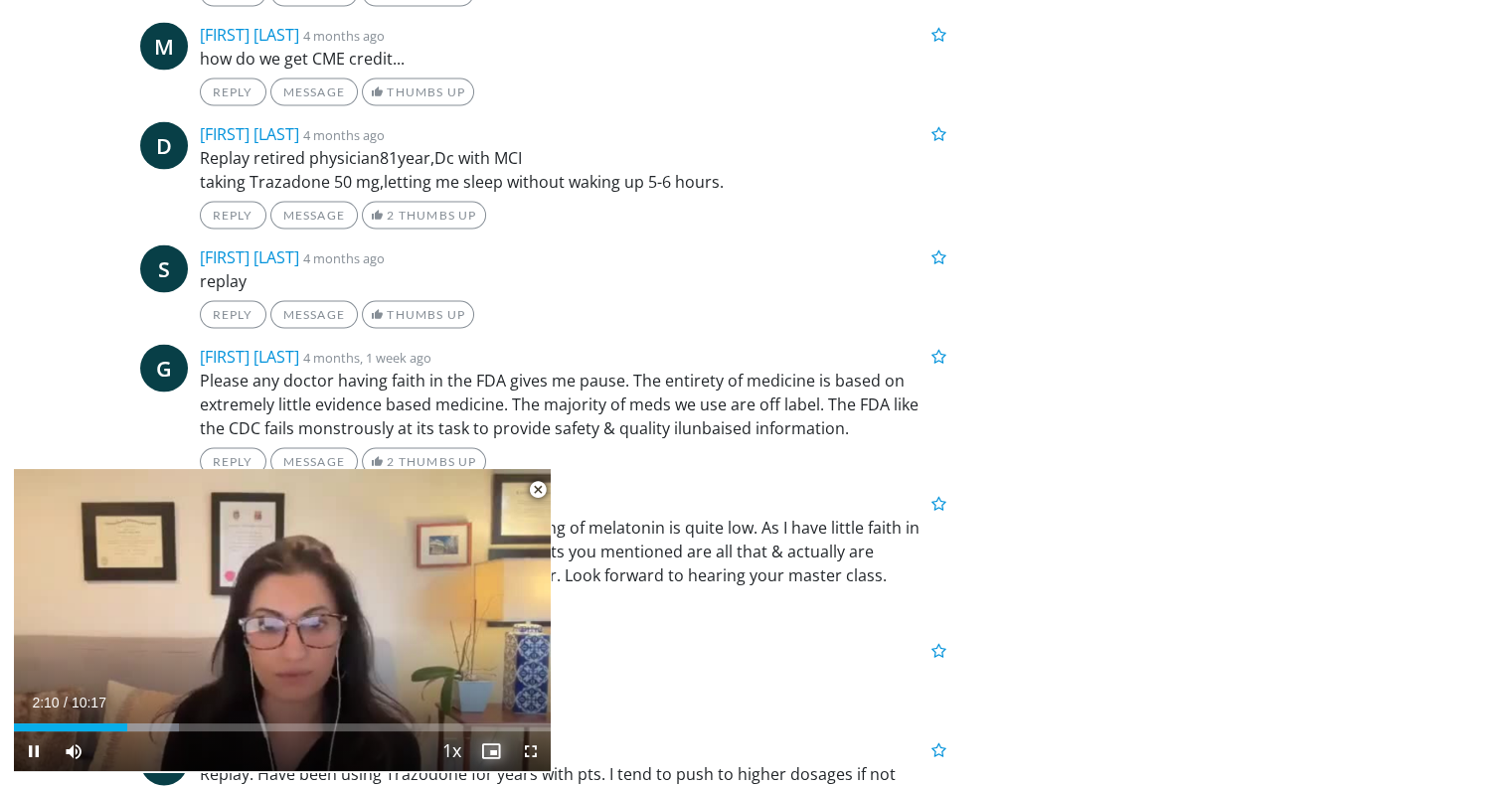 click at bounding box center [491, 751] 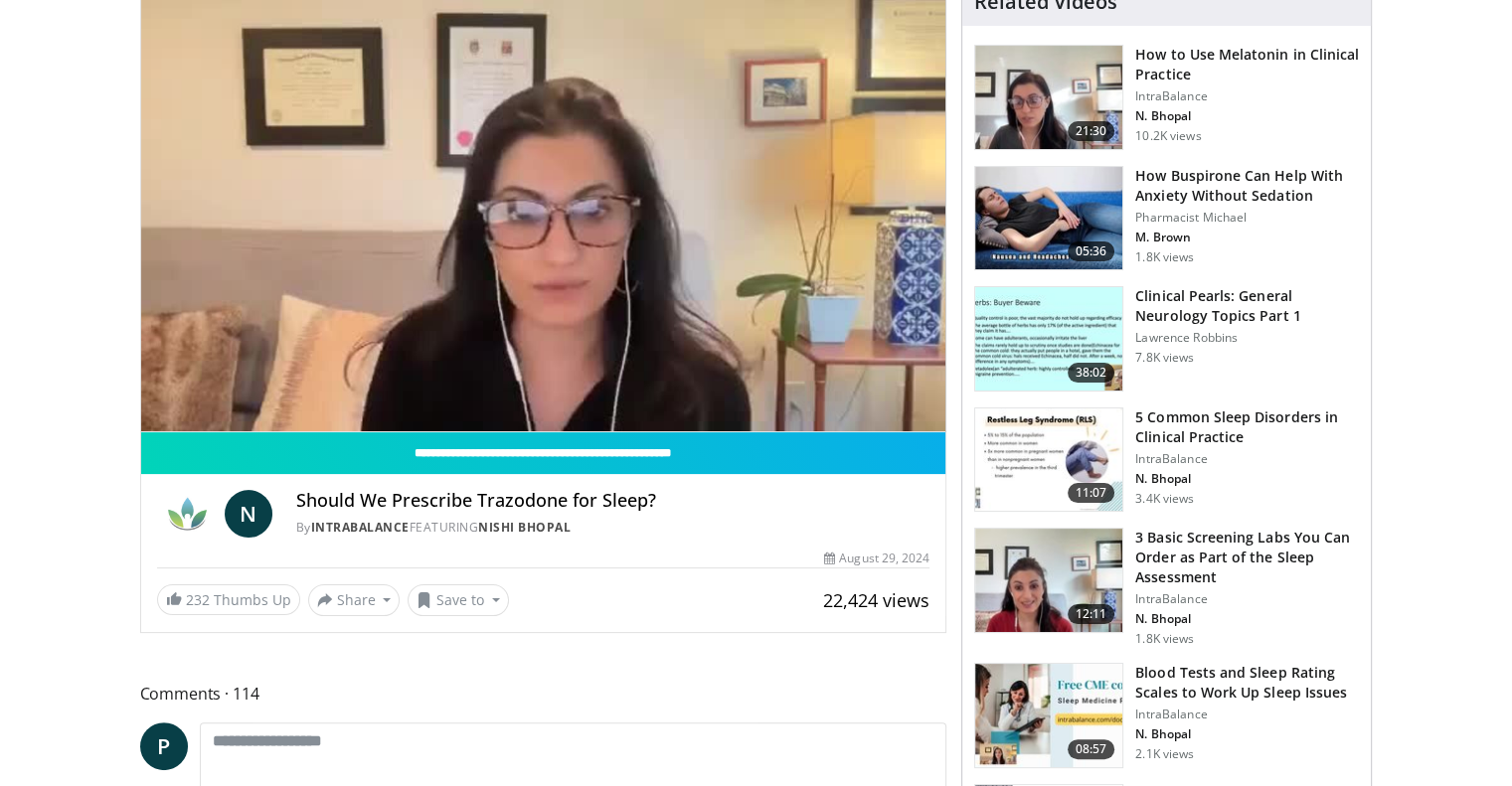 scroll, scrollTop: 0, scrollLeft: 0, axis: both 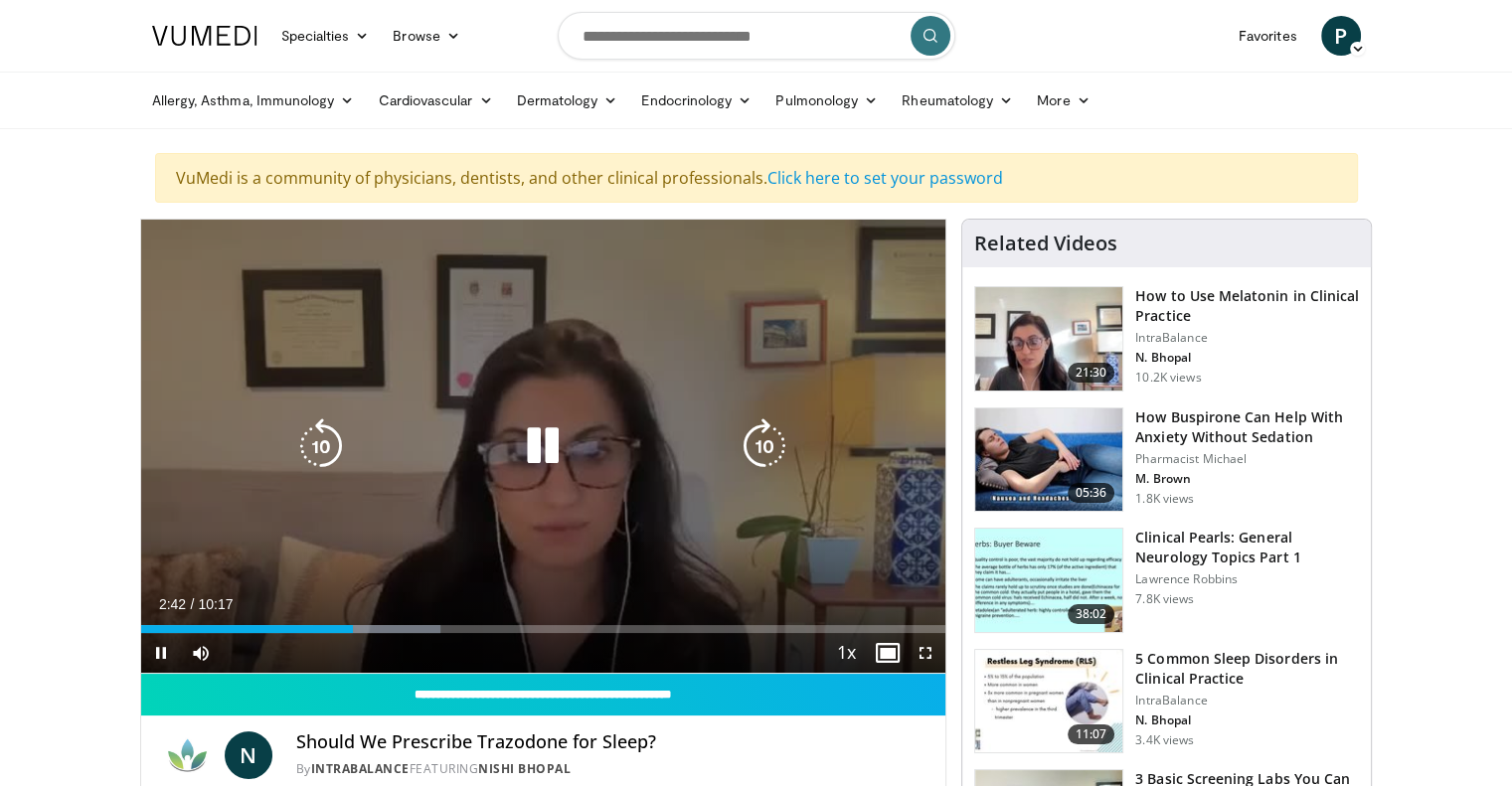 click at bounding box center [543, 446] 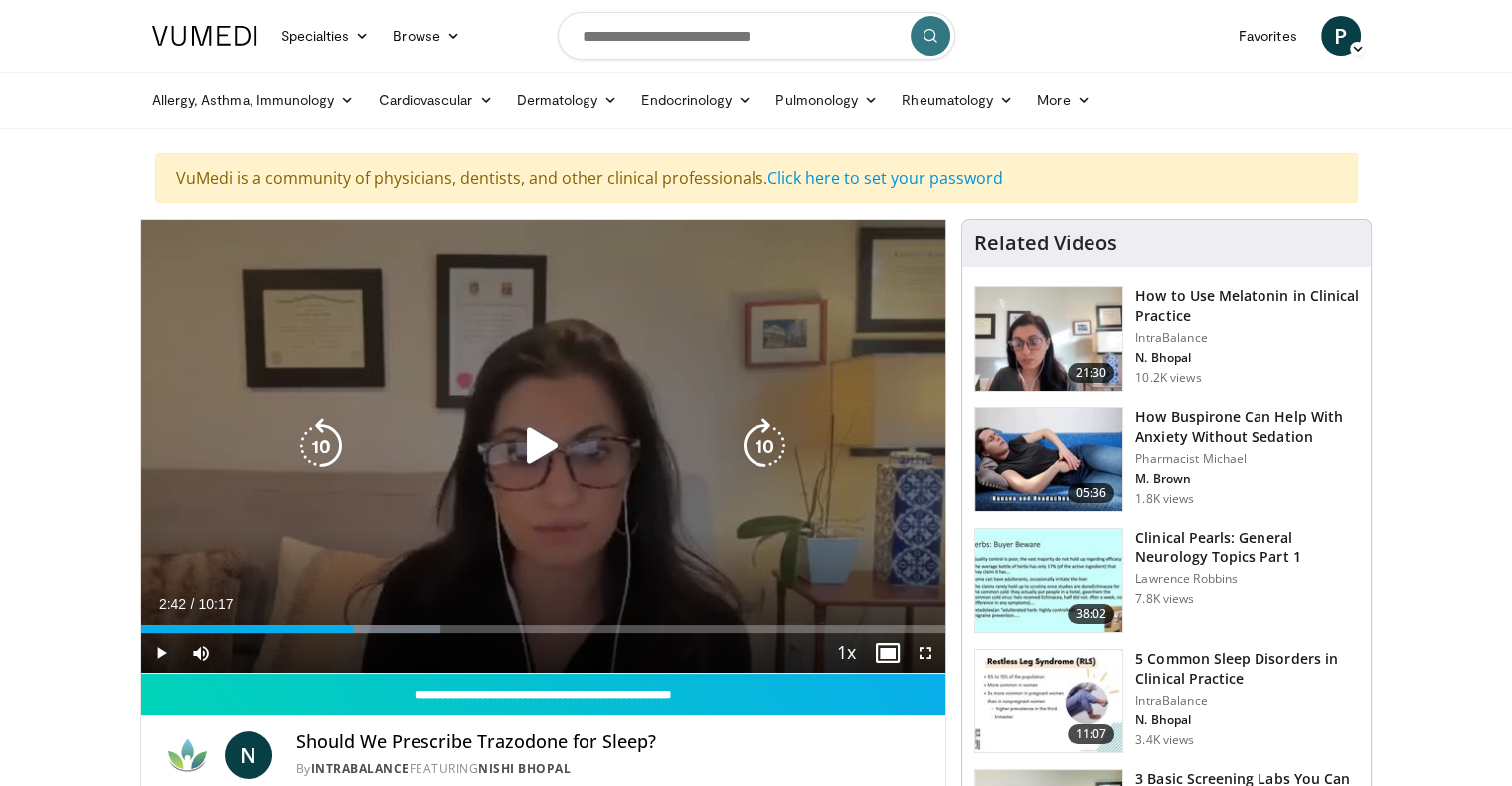 click at bounding box center [543, 446] 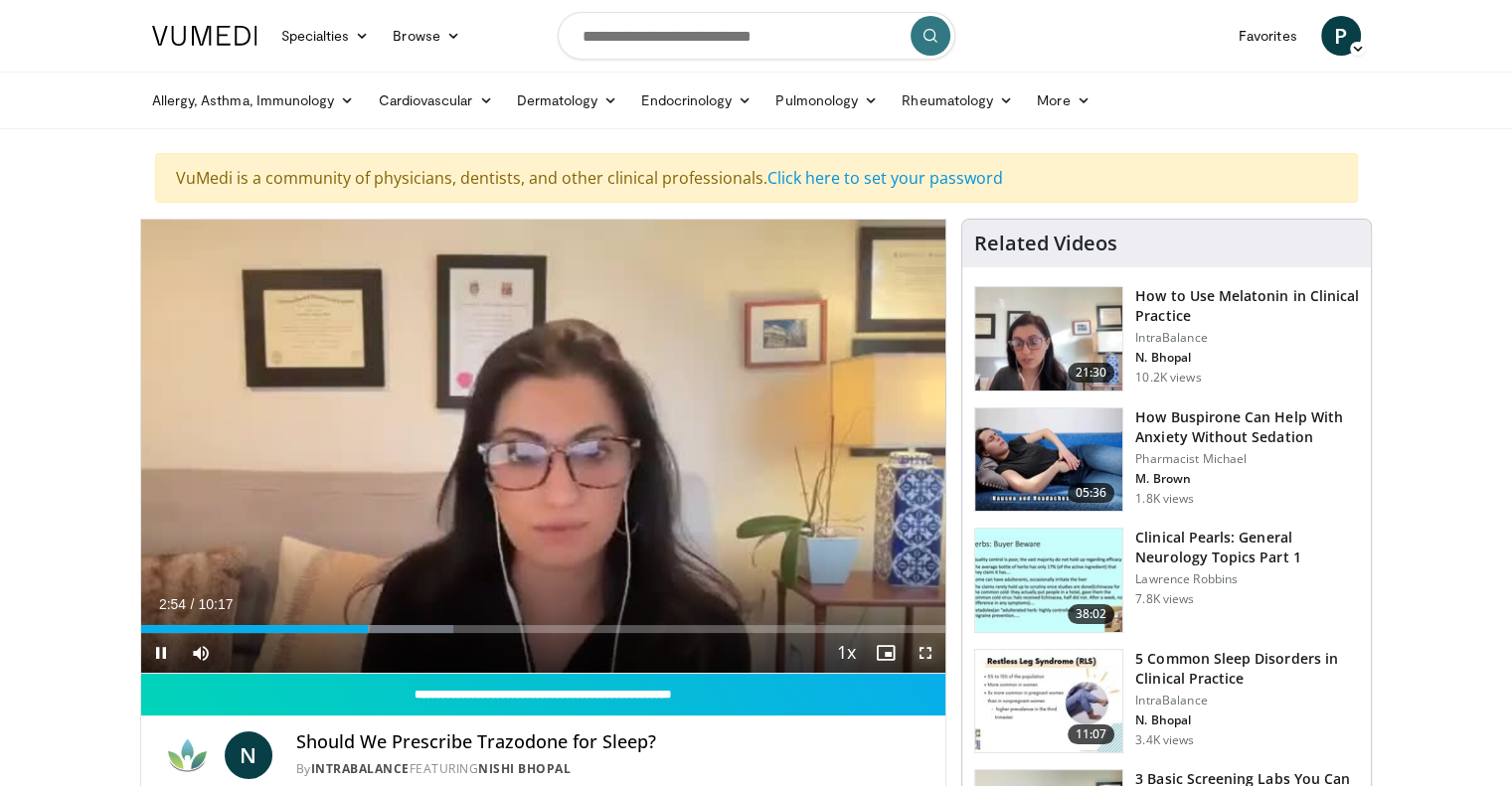 click at bounding box center [925, 653] 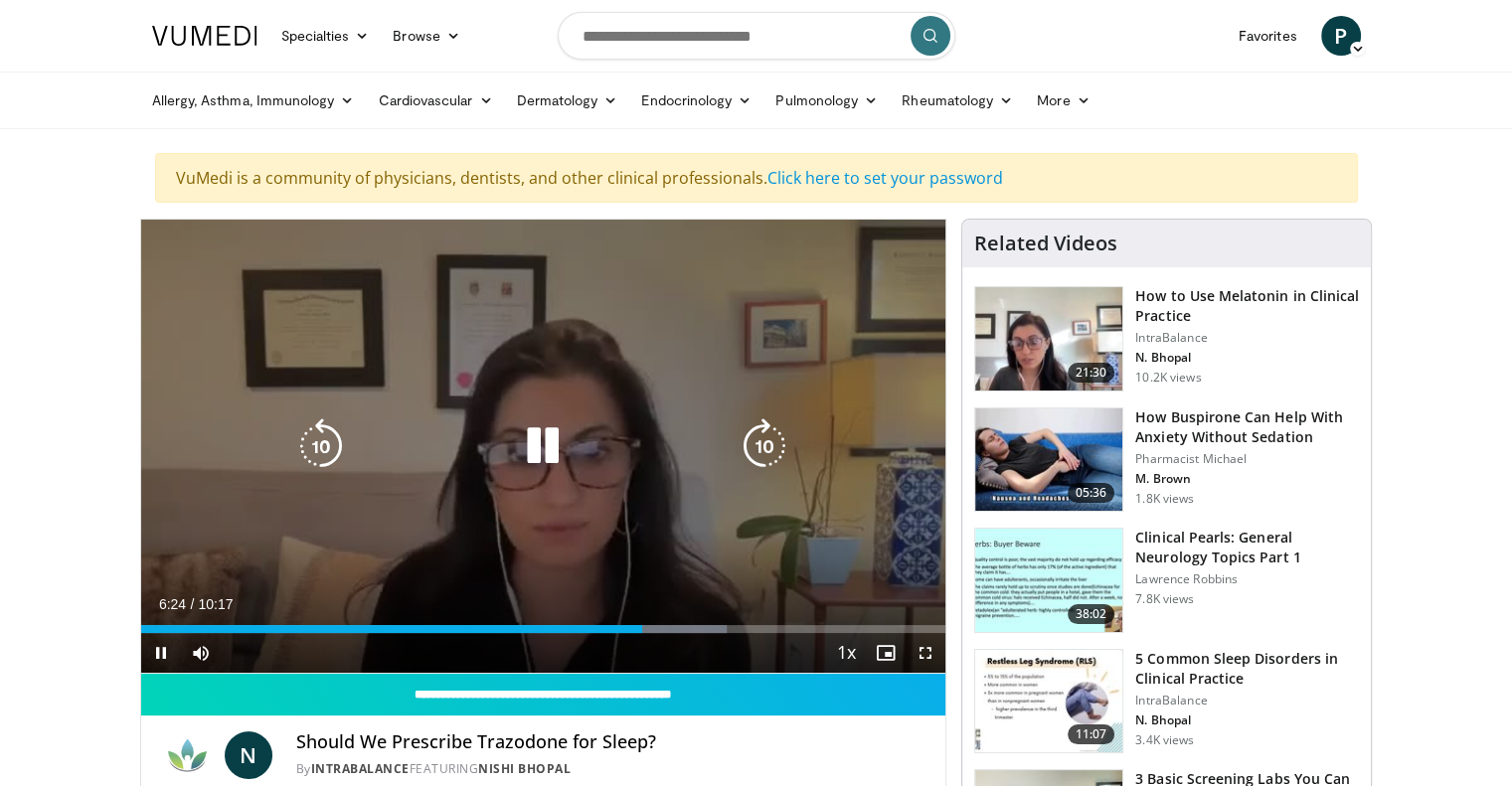 click at bounding box center [543, 446] 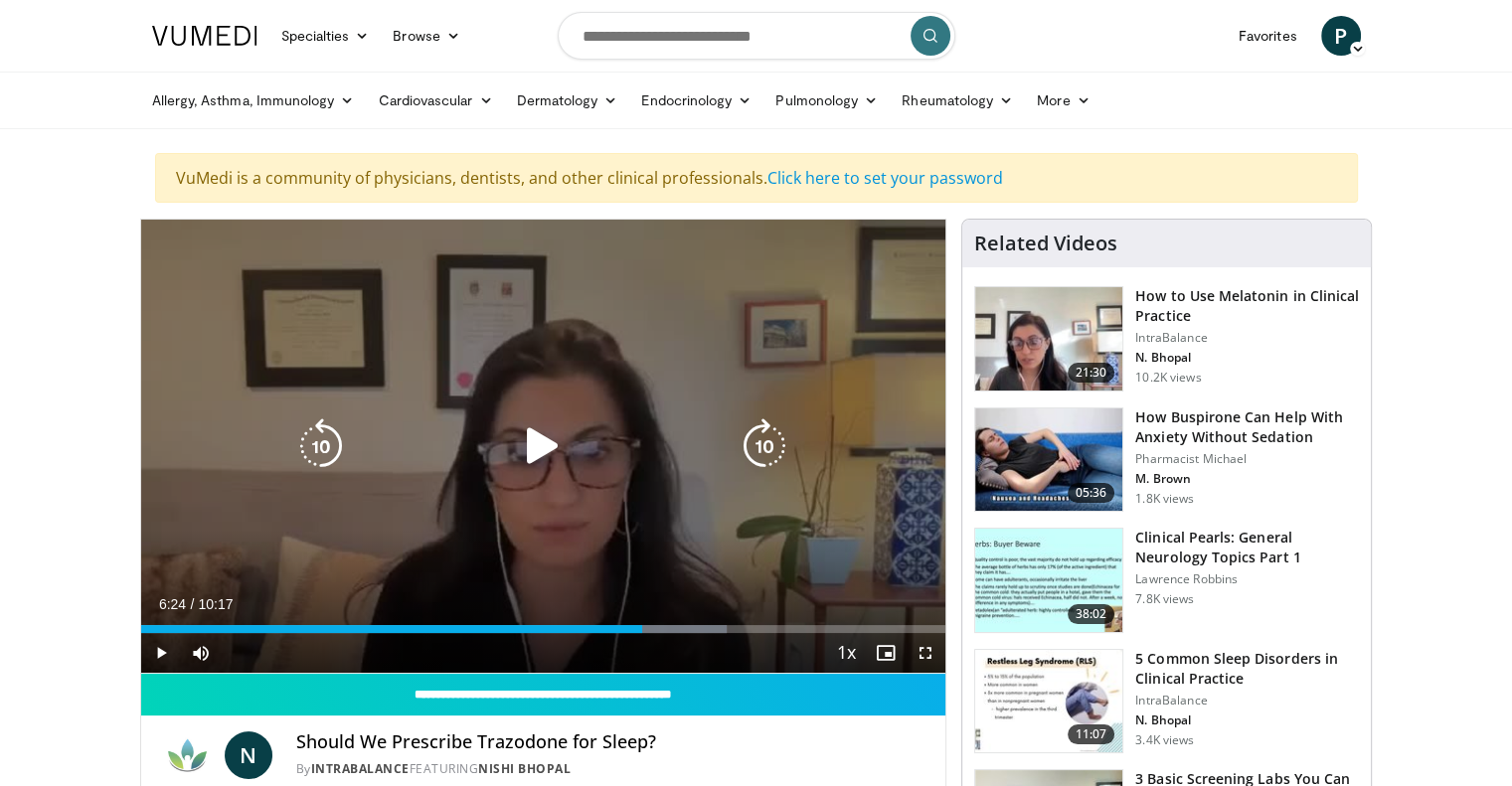 click at bounding box center [543, 446] 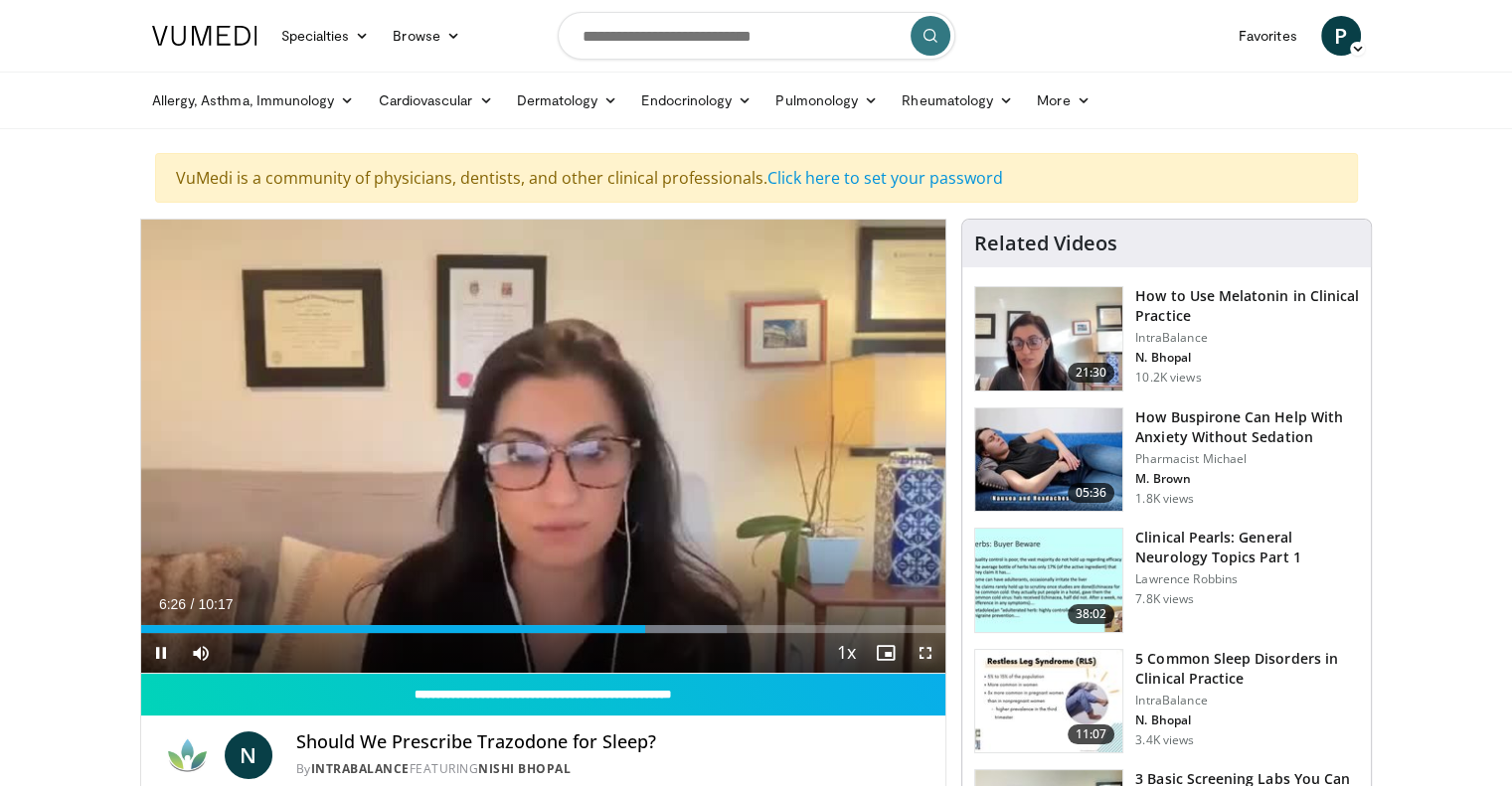 click at bounding box center [925, 653] 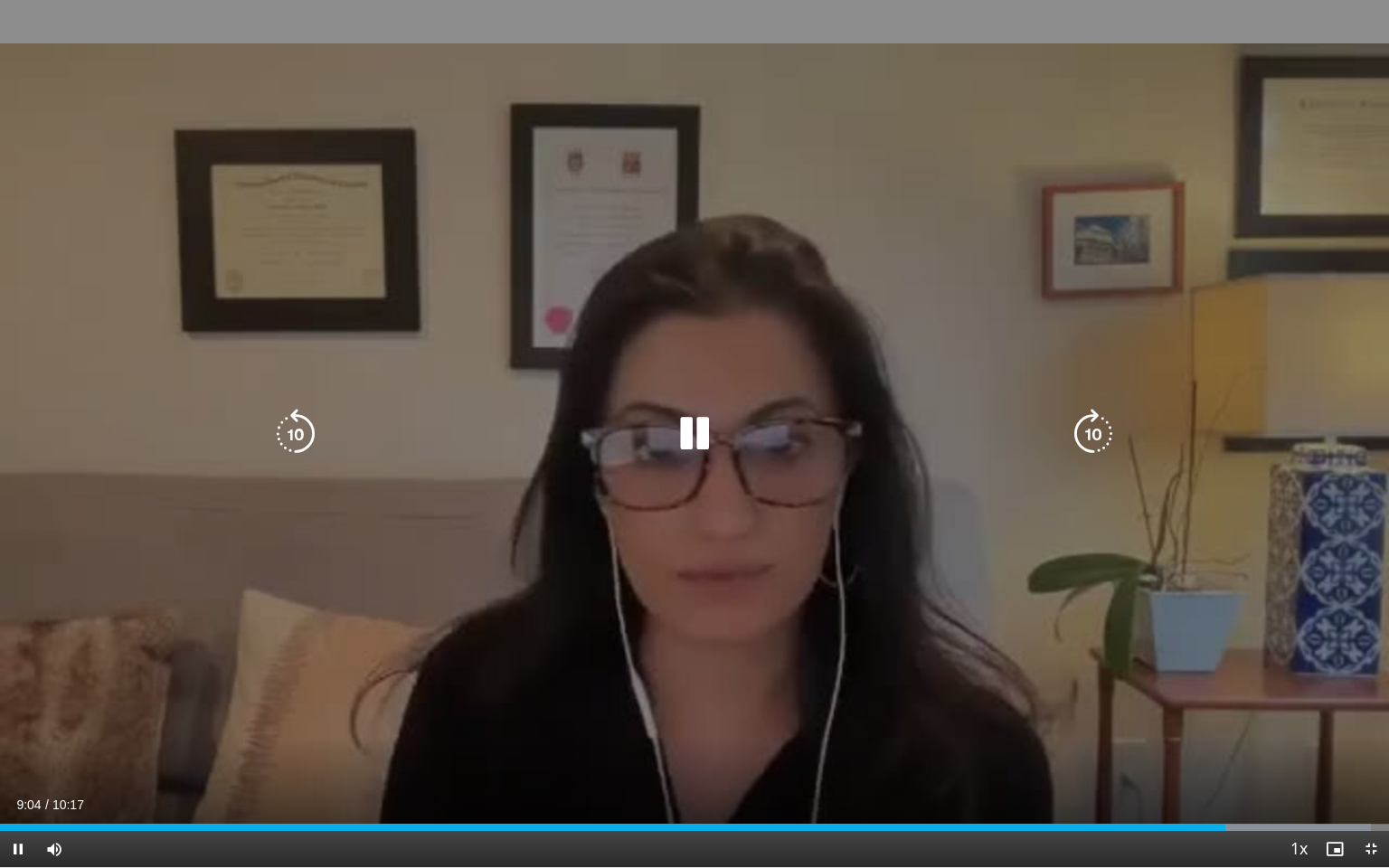 click on "10 seconds
Tap to unmute" at bounding box center (694, 433) 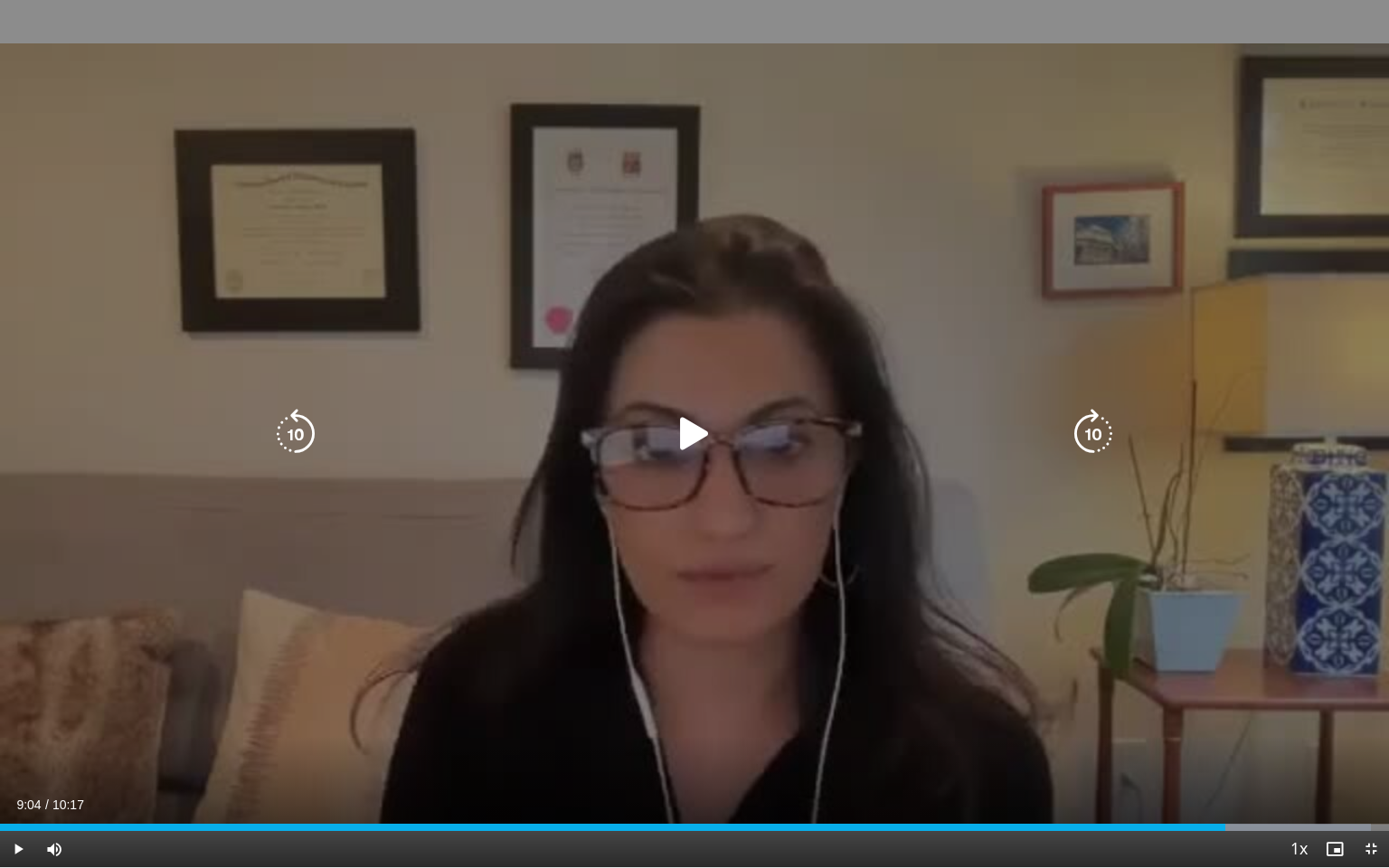 click at bounding box center (694, 434) 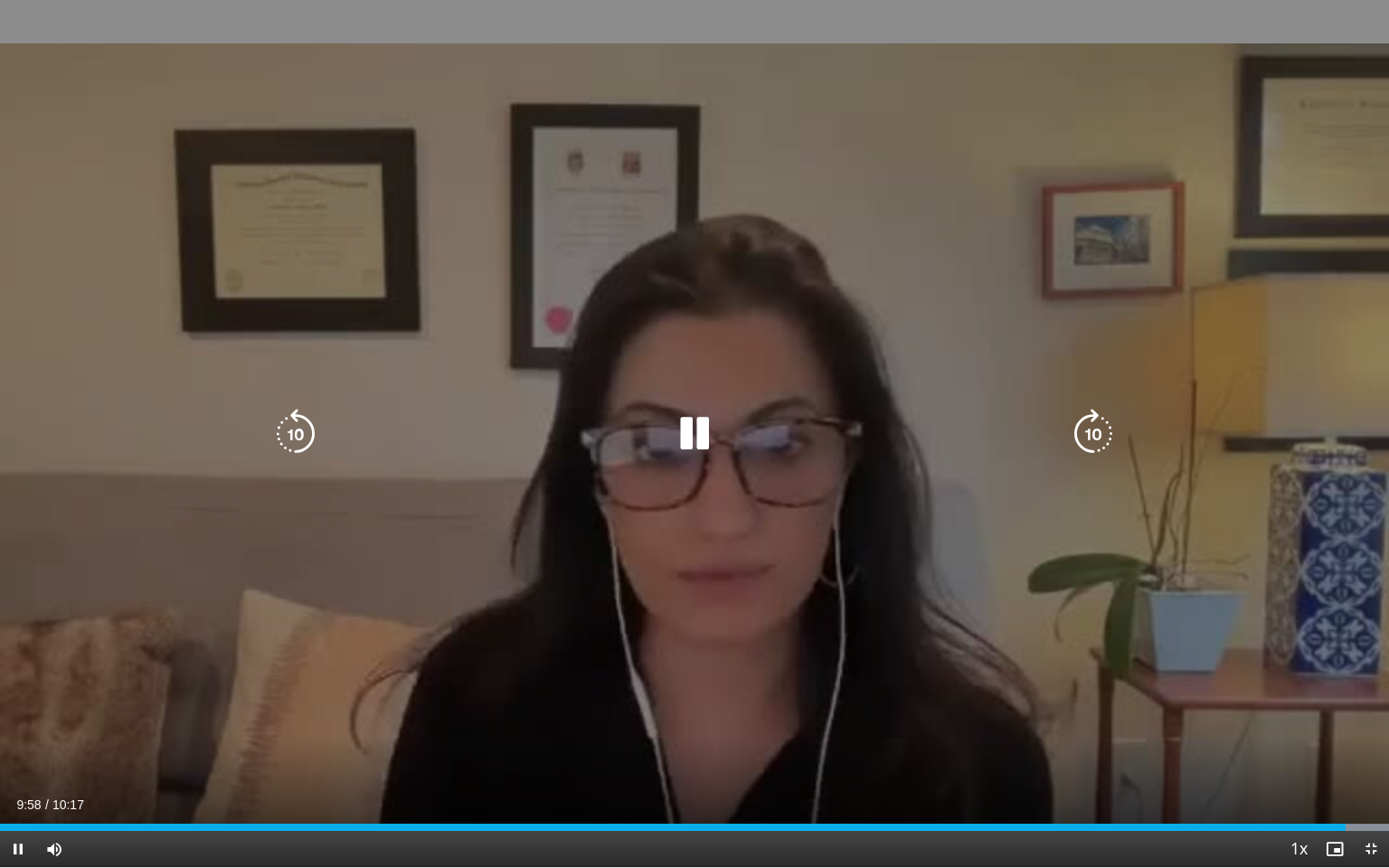 click on "10 seconds
Tap to unmute" at bounding box center (694, 433) 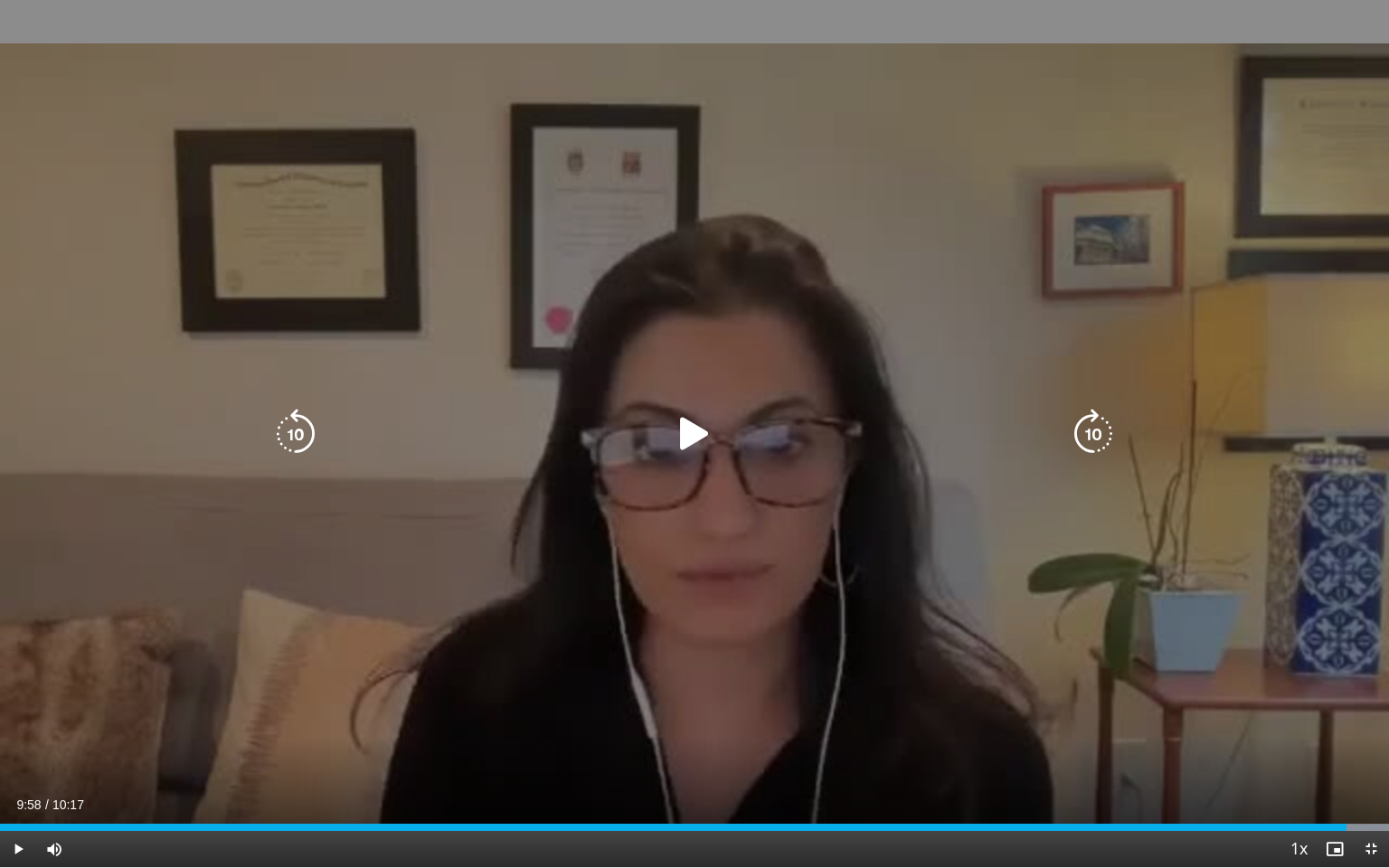 click on "10 seconds
Tap to unmute" at bounding box center (694, 433) 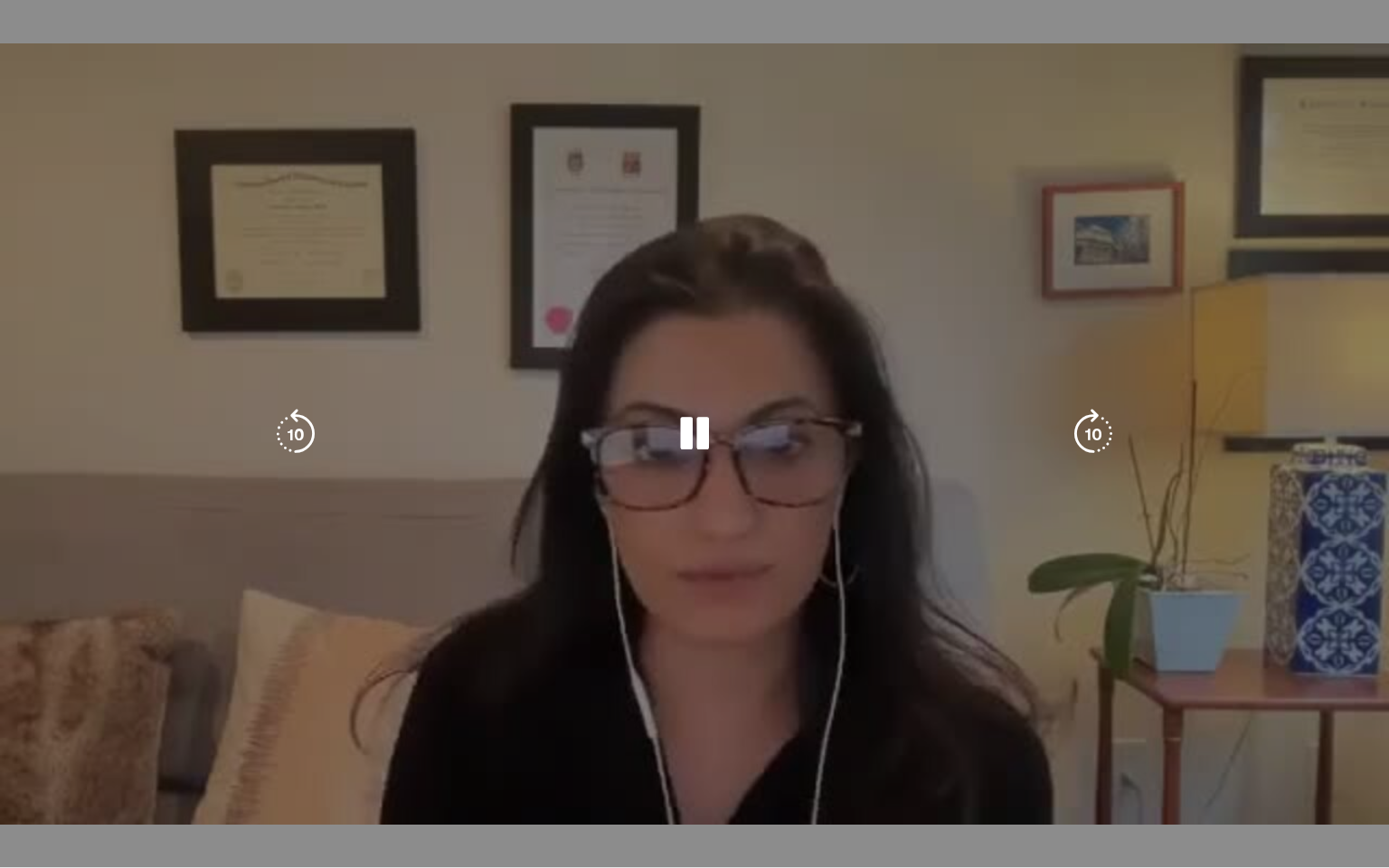 drag, startPoint x: 79, startPoint y: 128, endPoint x: 43, endPoint y: 162, distance: 49.51767 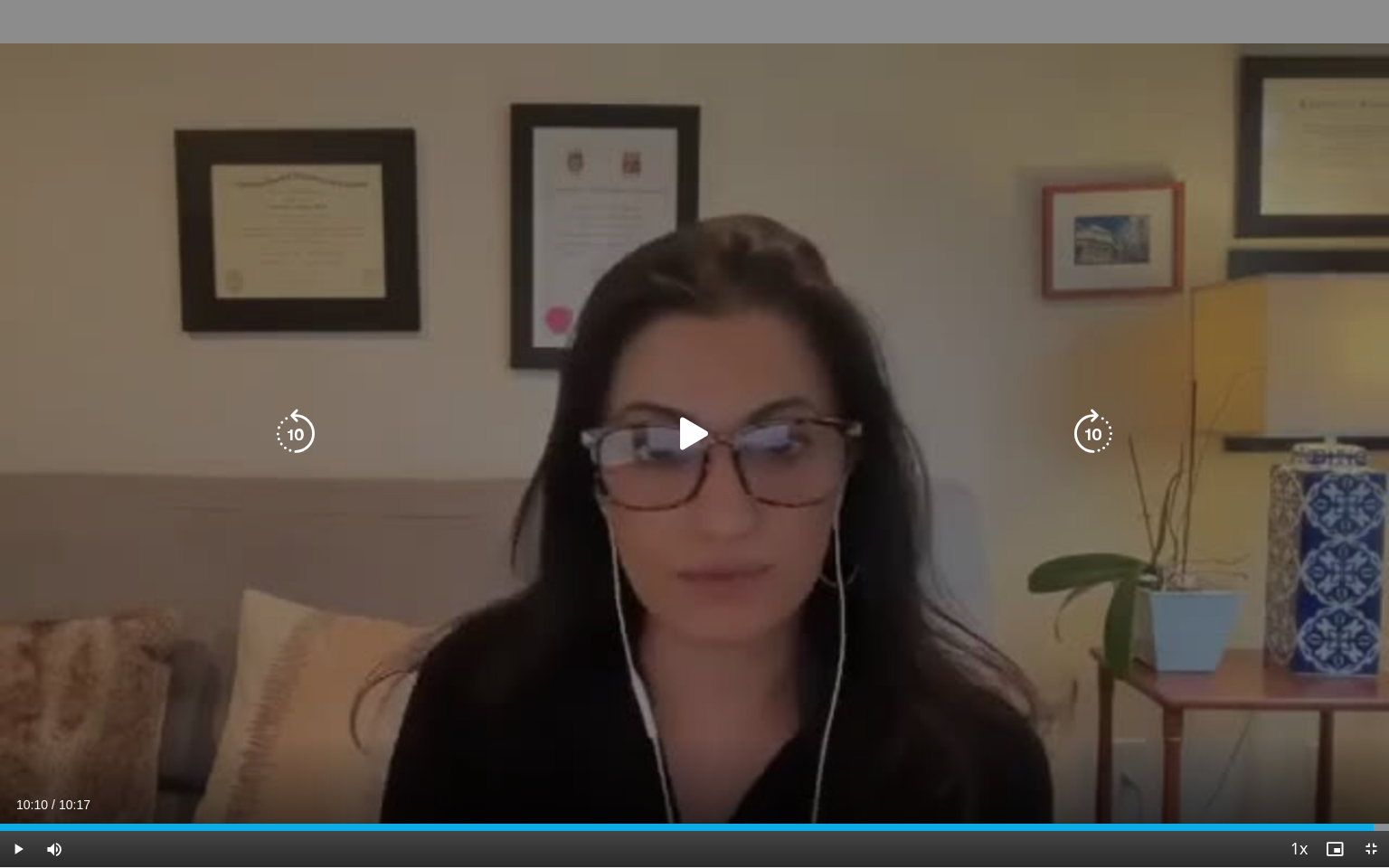 drag, startPoint x: 43, startPoint y: 162, endPoint x: 701, endPoint y: 430, distance: 710.4843 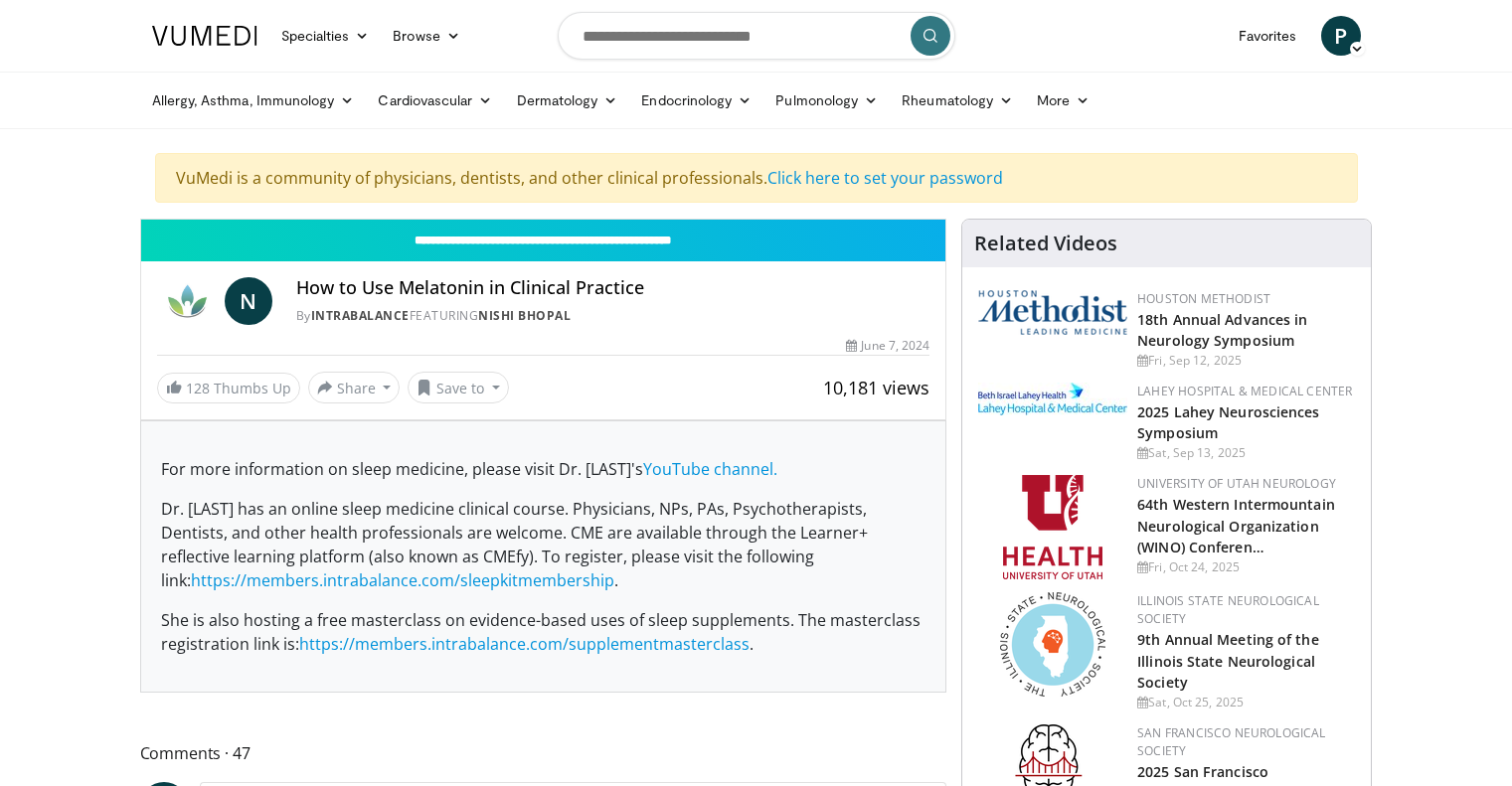 scroll, scrollTop: 0, scrollLeft: 0, axis: both 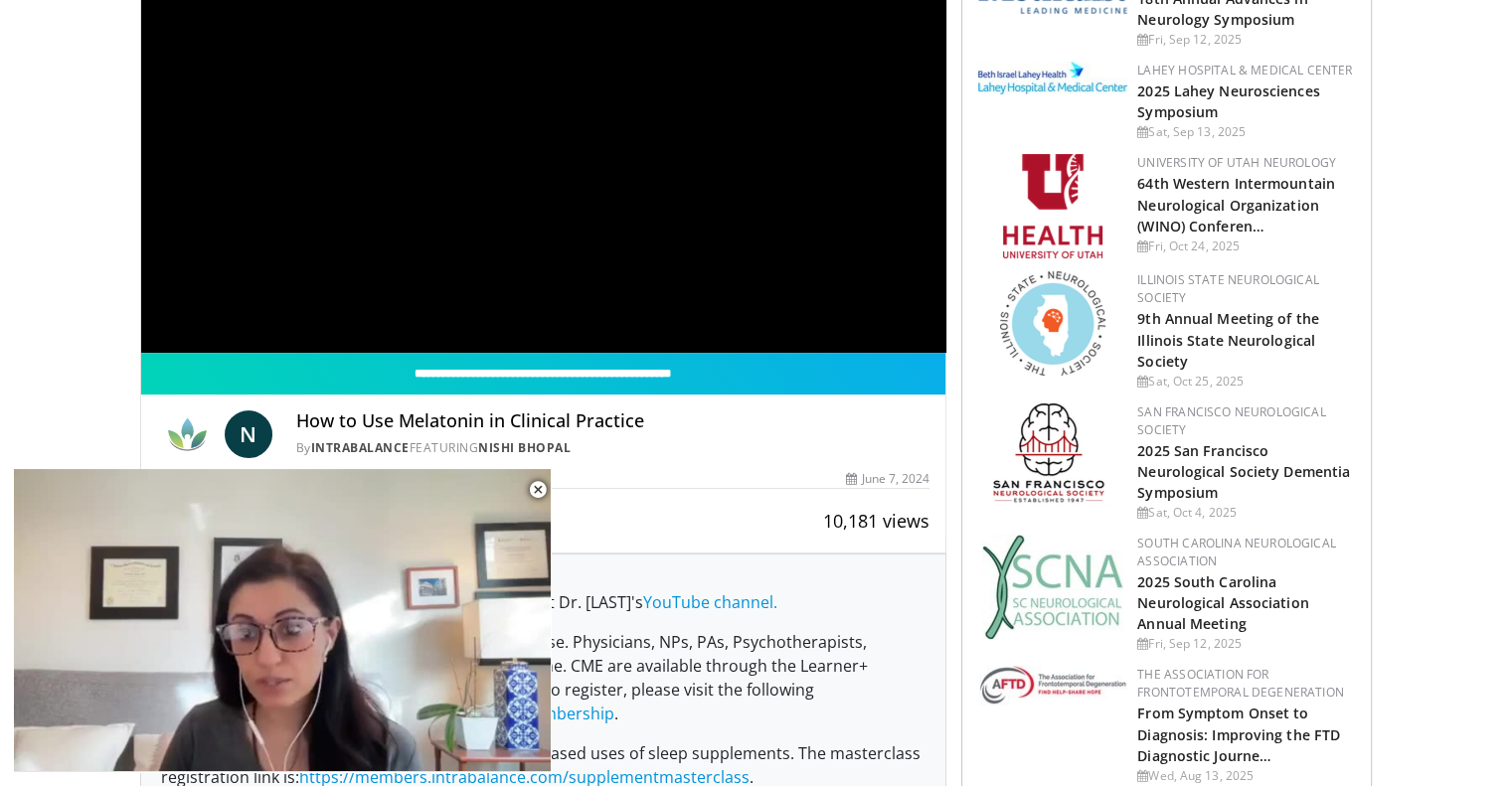 drag, startPoint x: 505, startPoint y: 318, endPoint x: 89, endPoint y: 344, distance: 416.81171 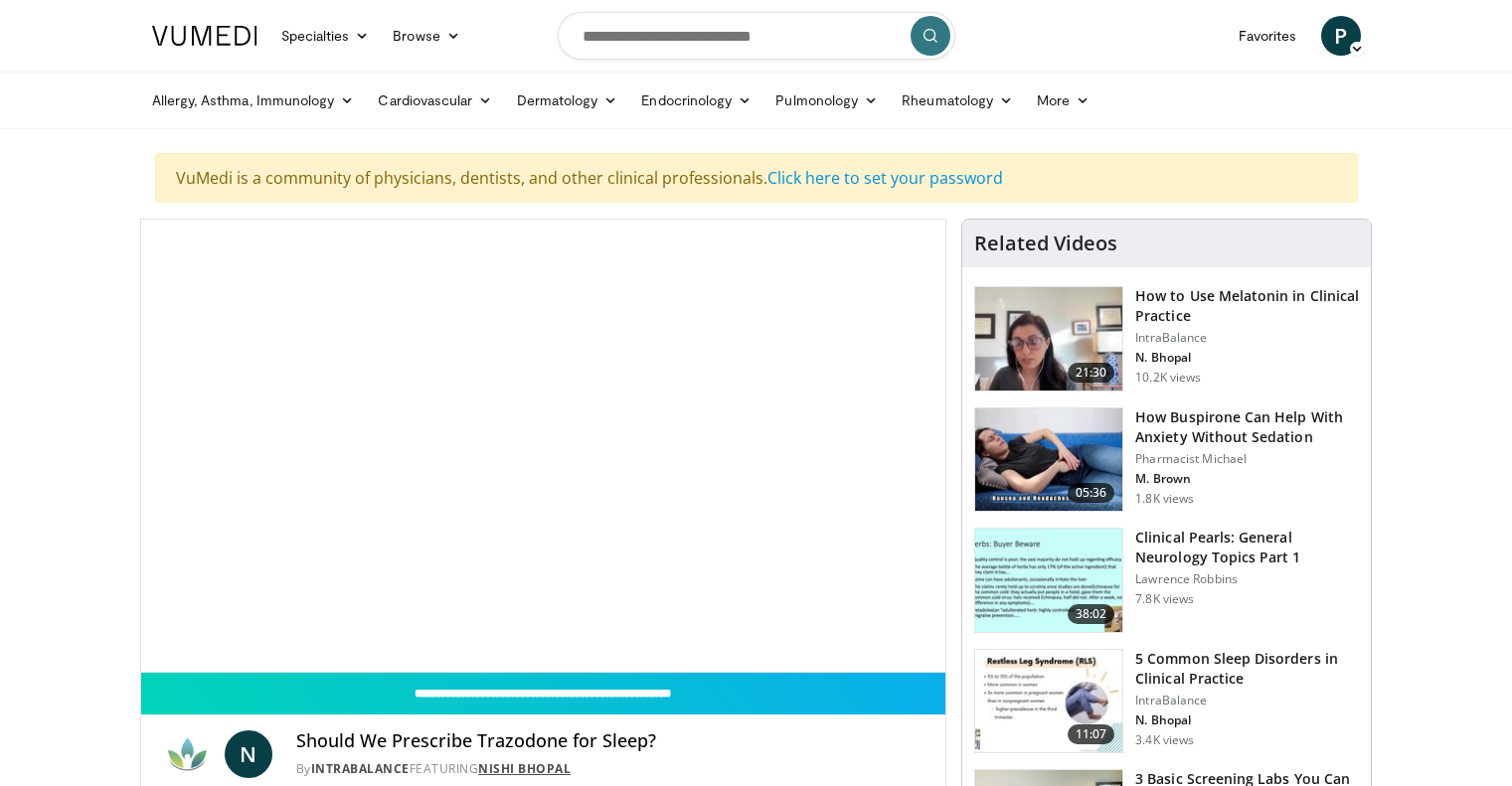 scroll, scrollTop: 0, scrollLeft: 0, axis: both 